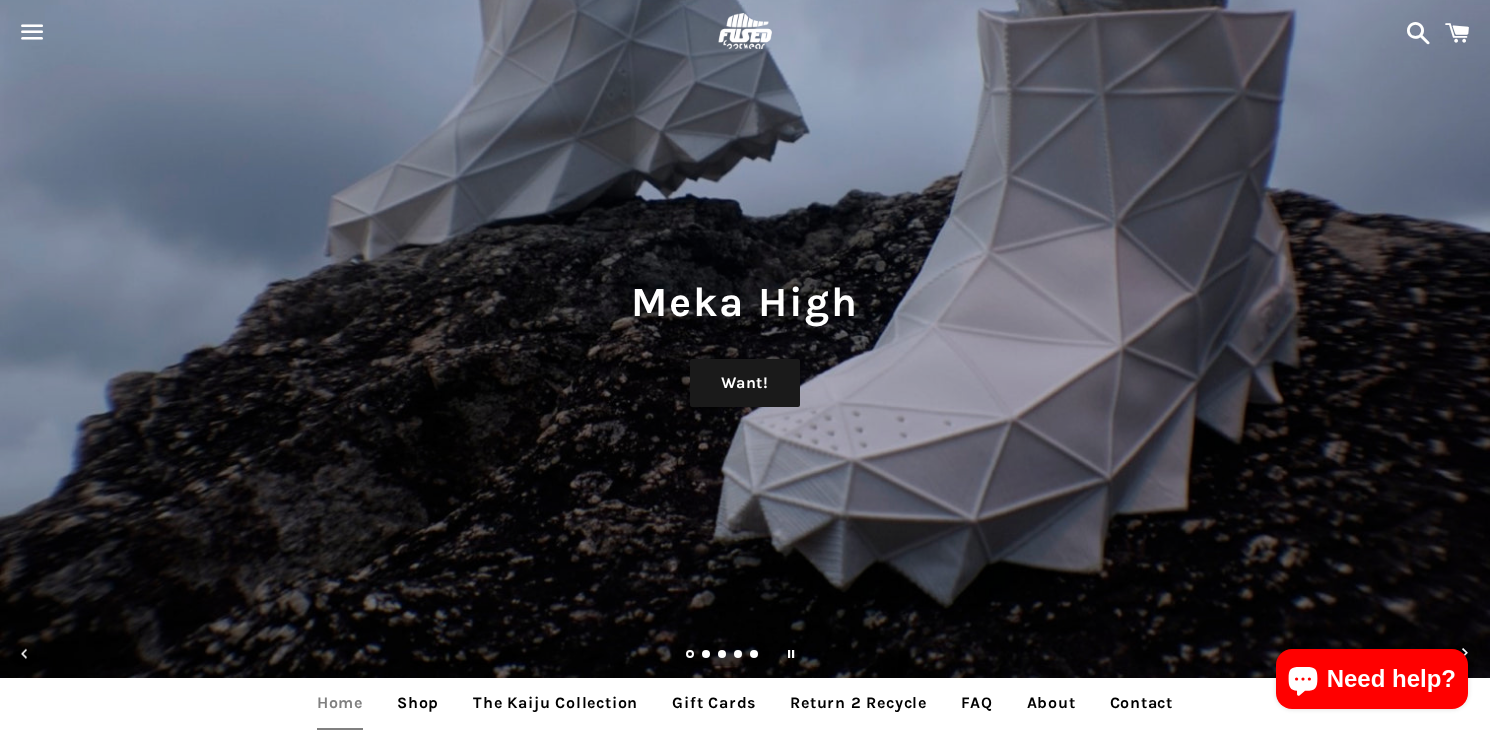 scroll, scrollTop: 0, scrollLeft: 0, axis: both 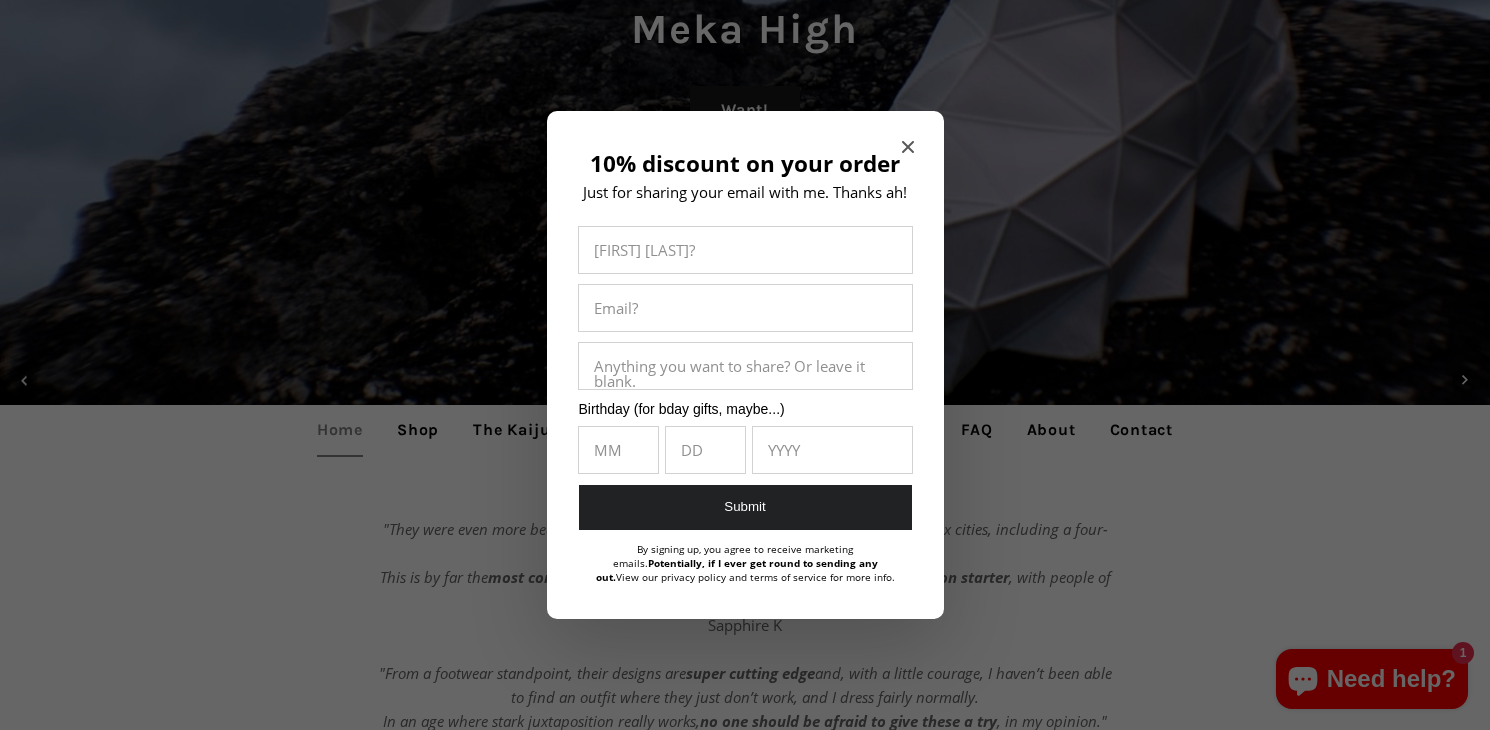 click at bounding box center (908, 147) 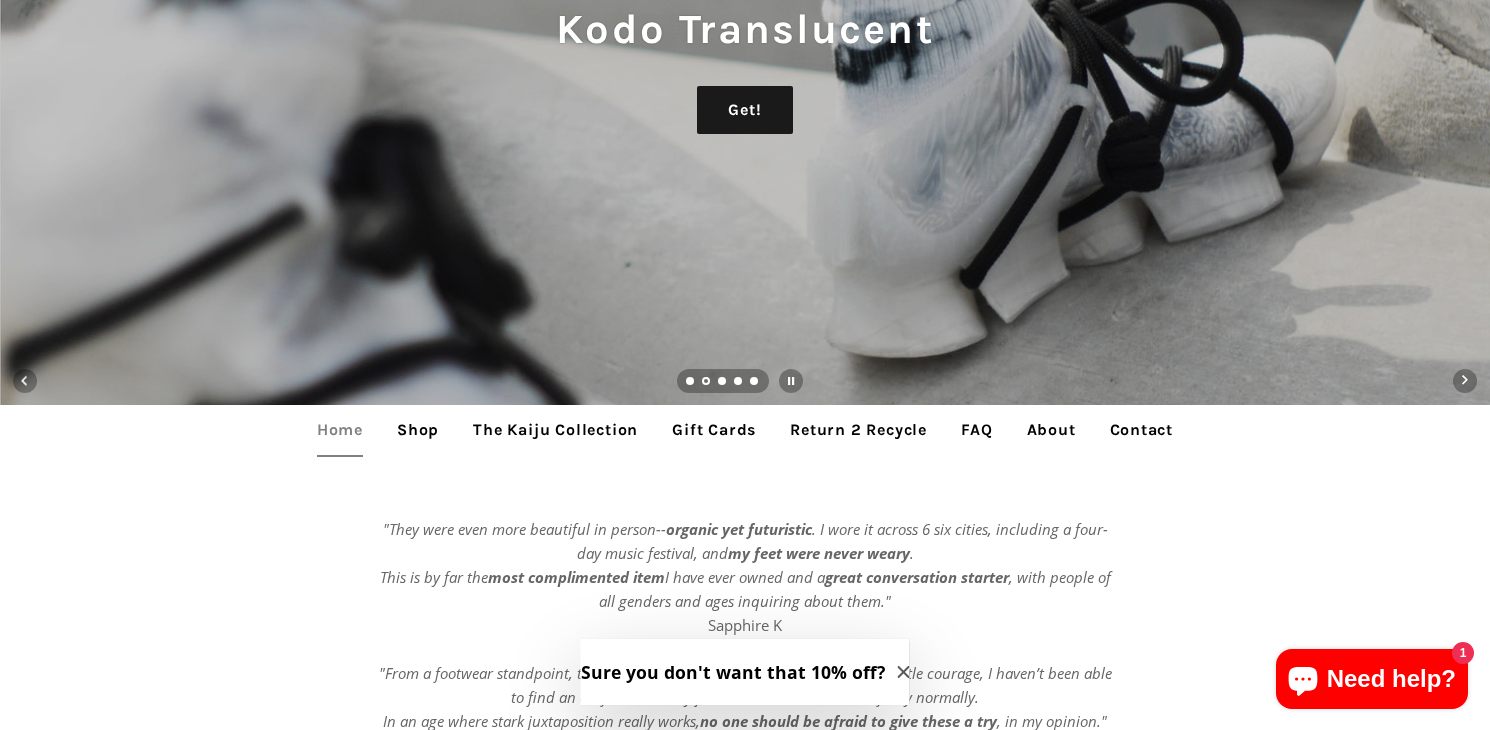 click on "Shop" at bounding box center (418, 430) 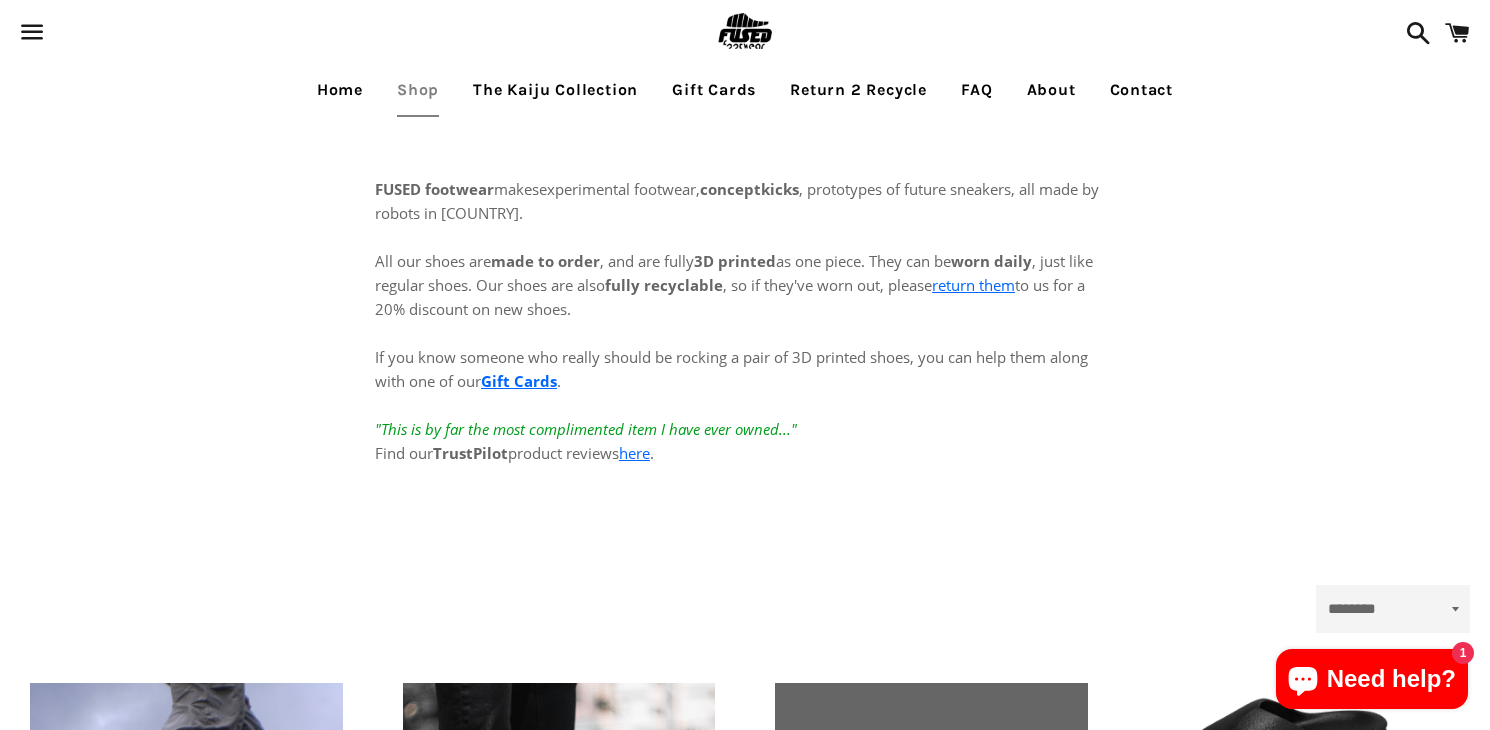 scroll, scrollTop: 0, scrollLeft: 0, axis: both 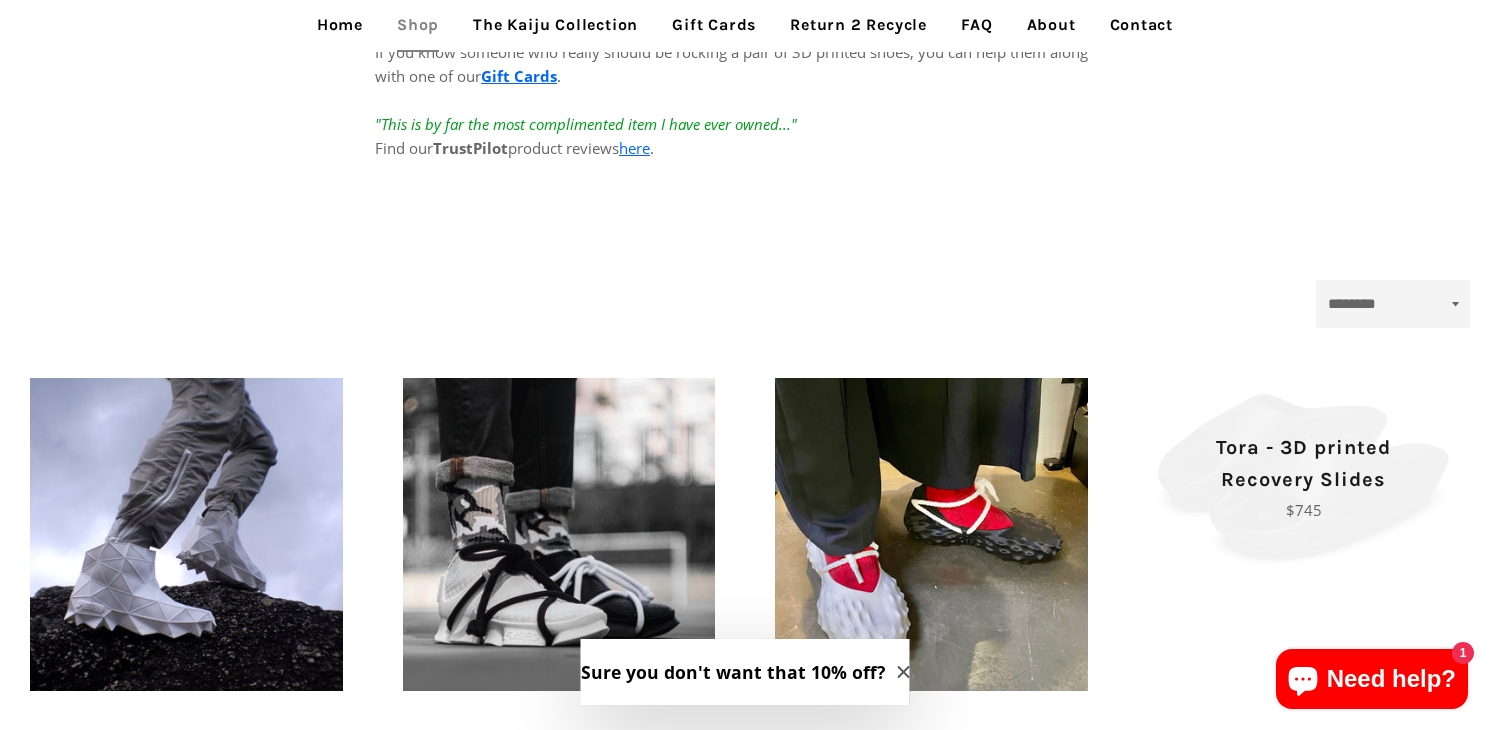 click on "Tora - 3D printed Recovery Slides" at bounding box center [1304, 464] 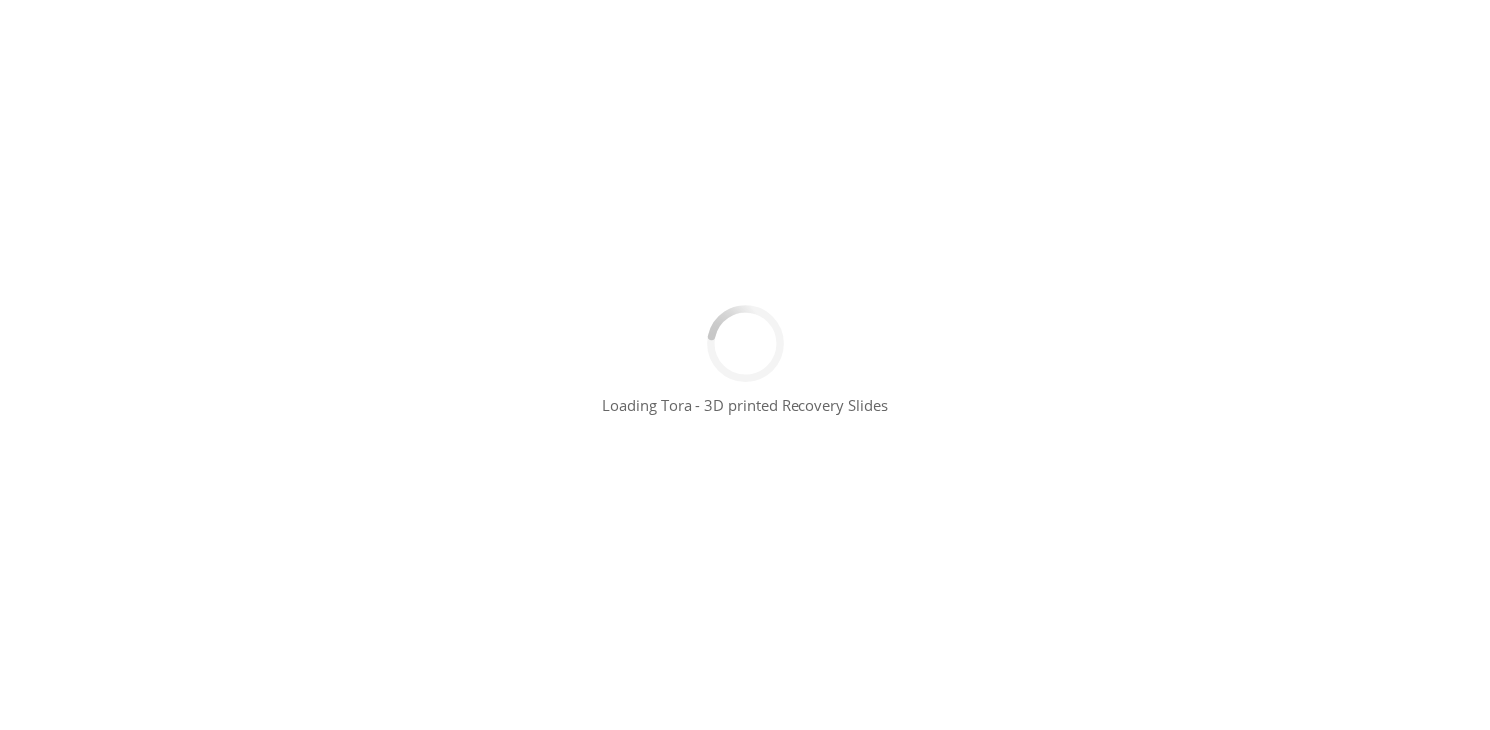 scroll, scrollTop: 0, scrollLeft: 0, axis: both 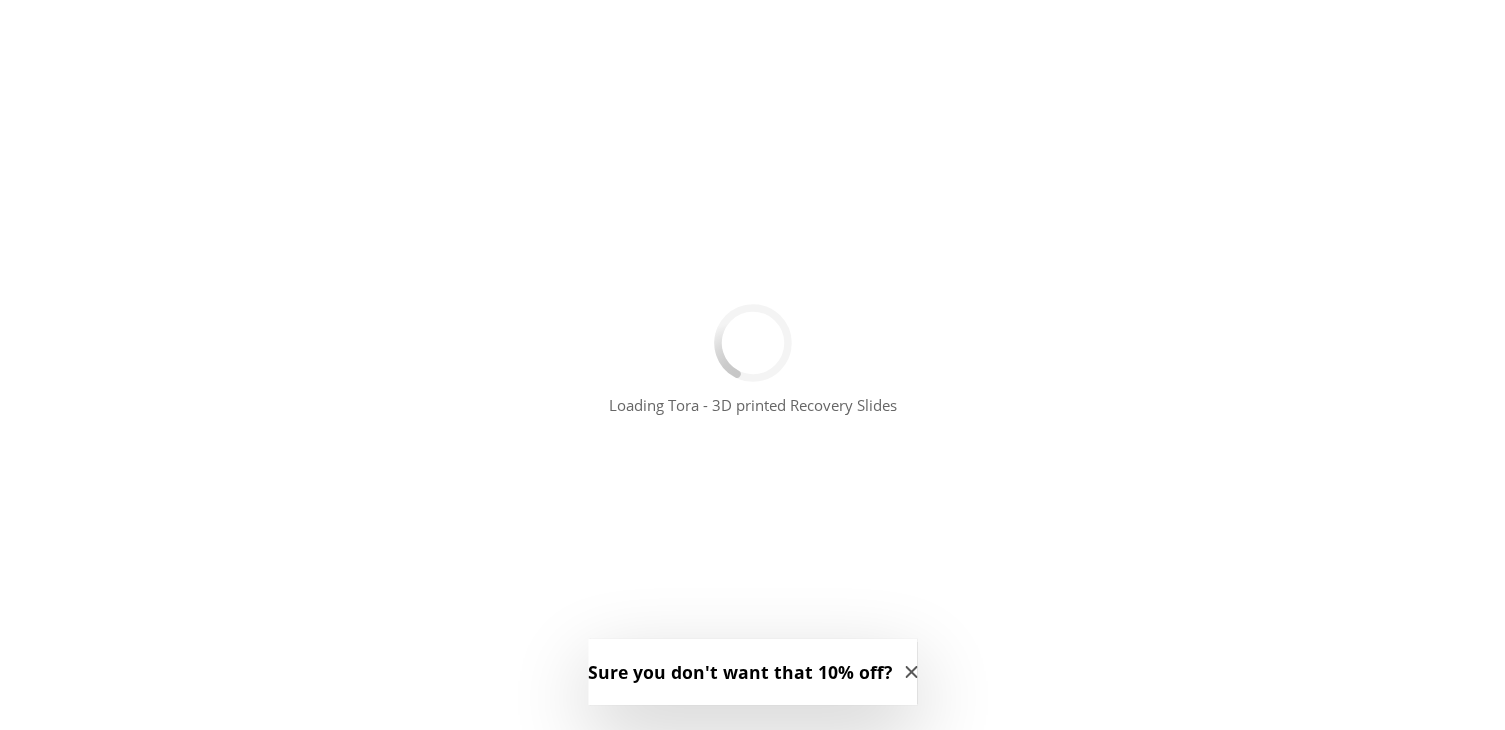 type 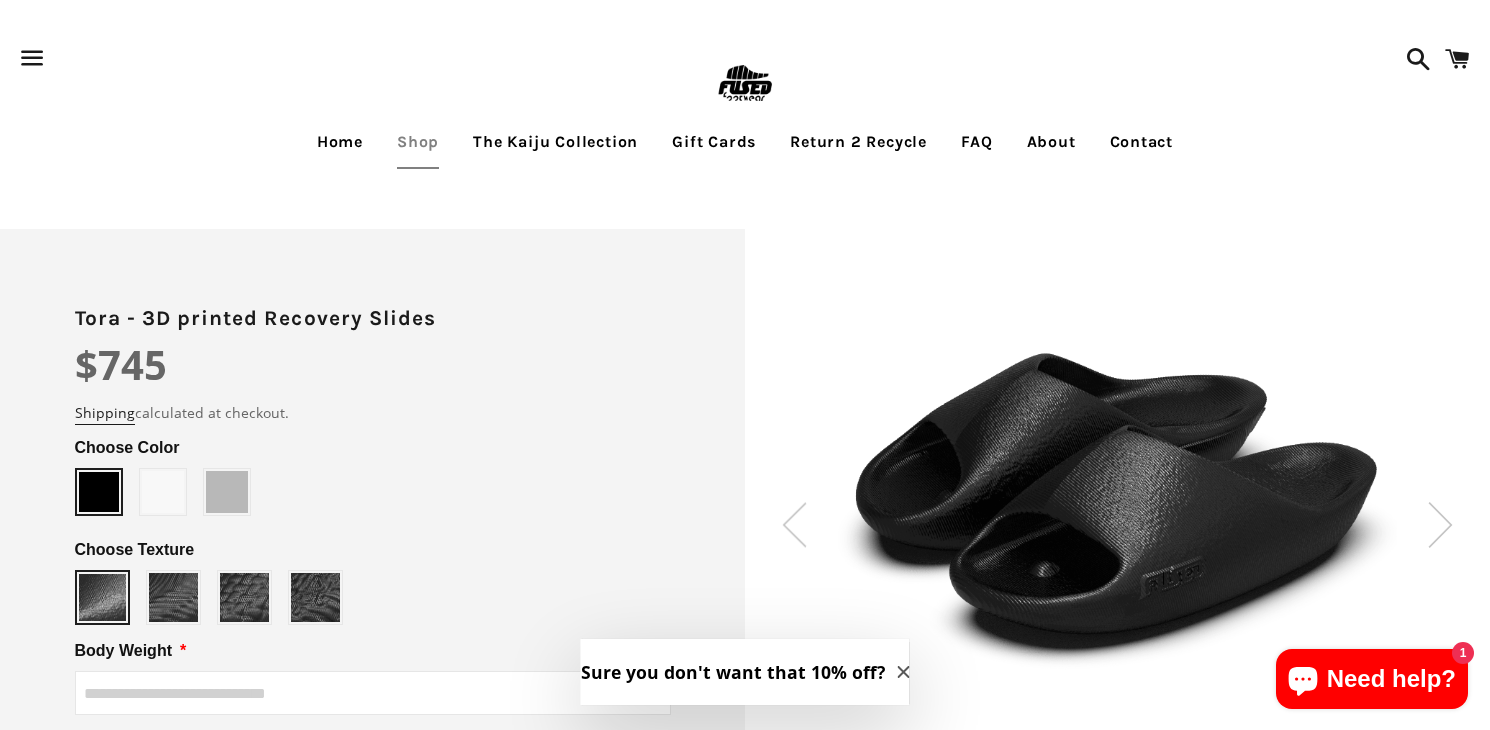 click at bounding box center [1440, 524] 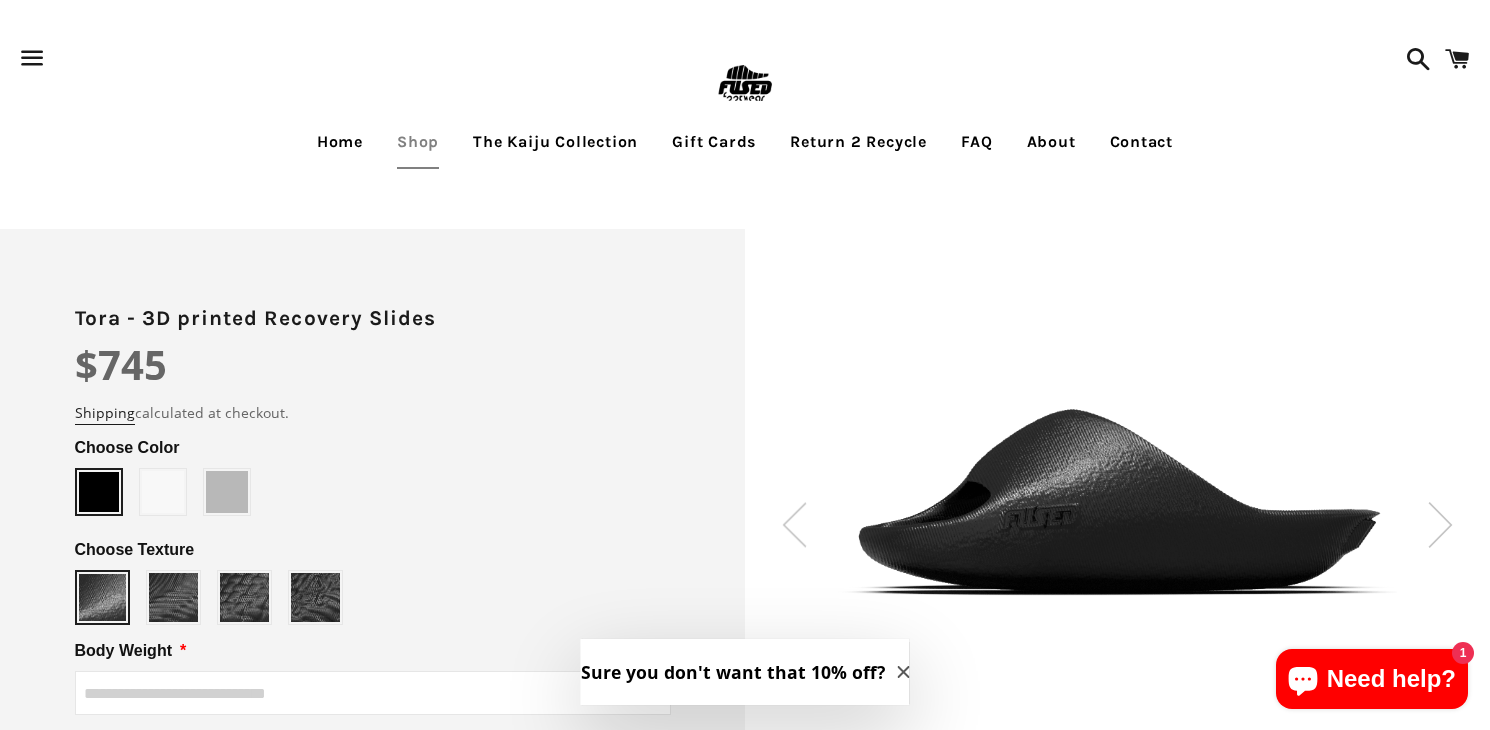 click at bounding box center (1440, 524) 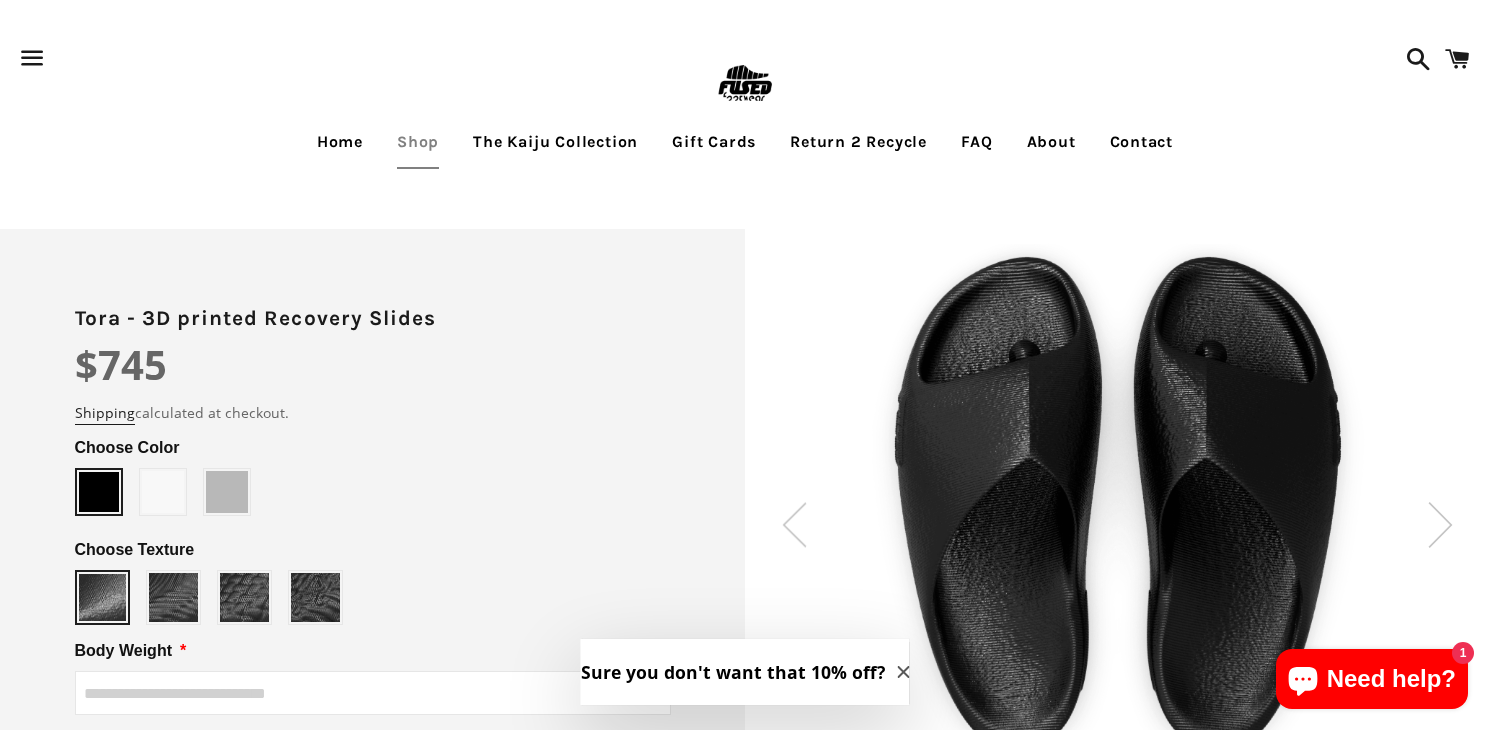 click at bounding box center [1440, 524] 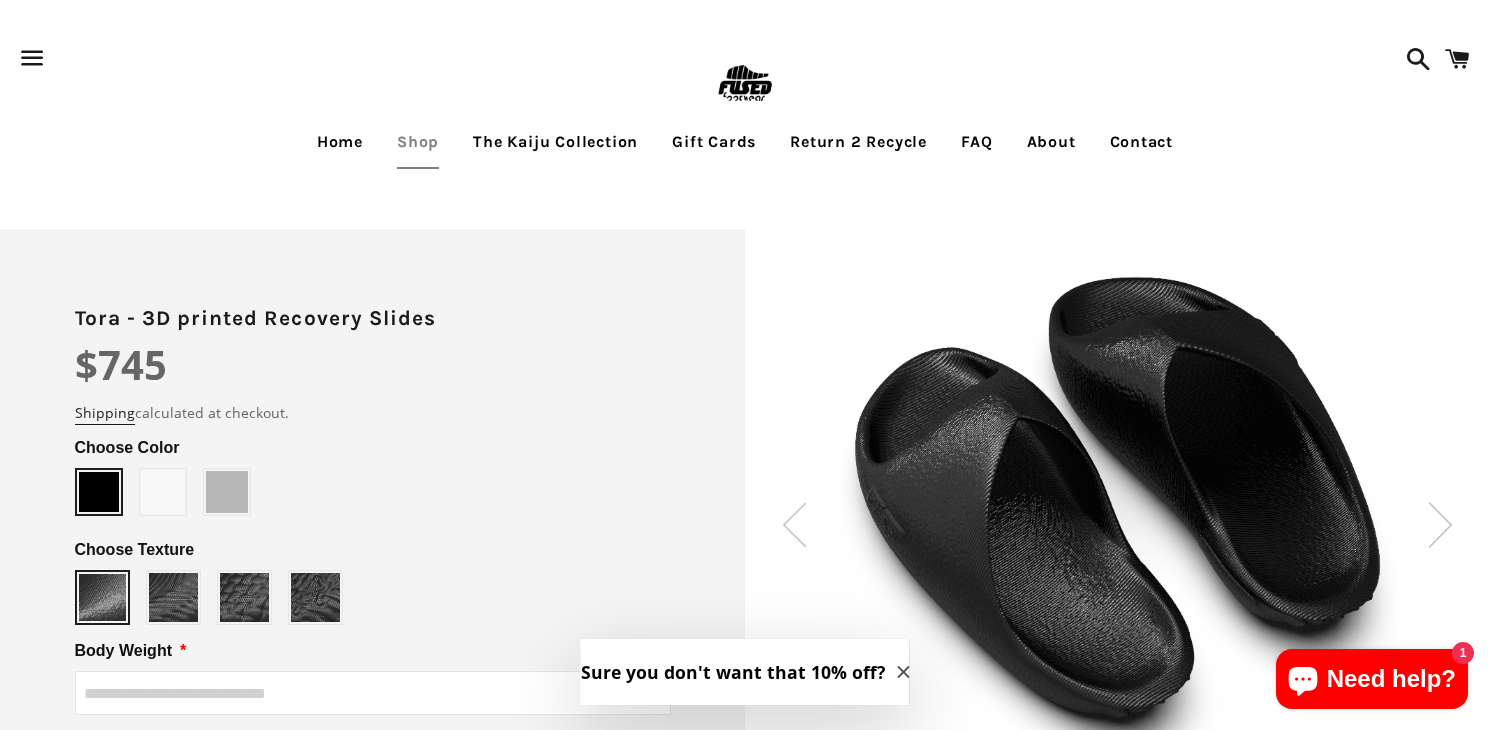 click at bounding box center (1440, 524) 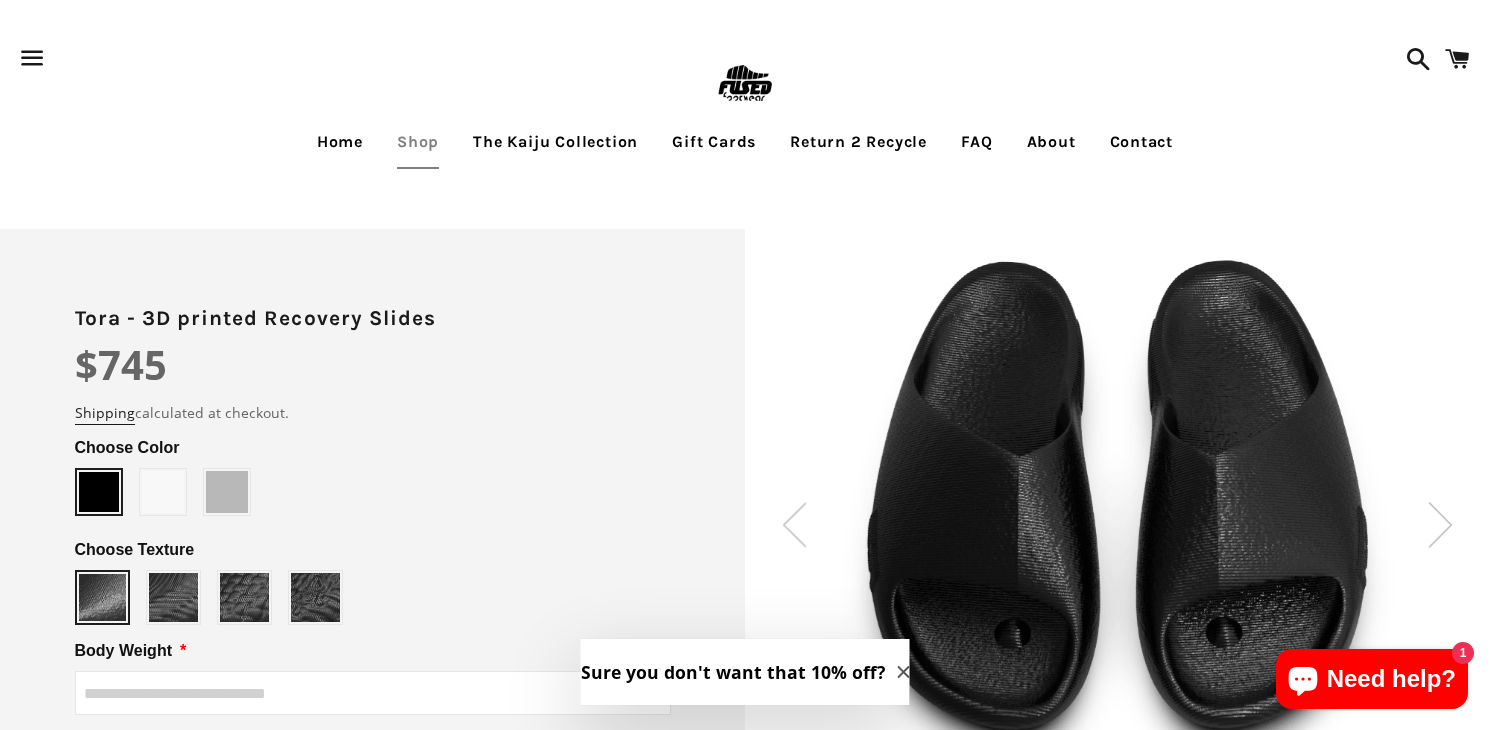click at bounding box center (1440, 524) 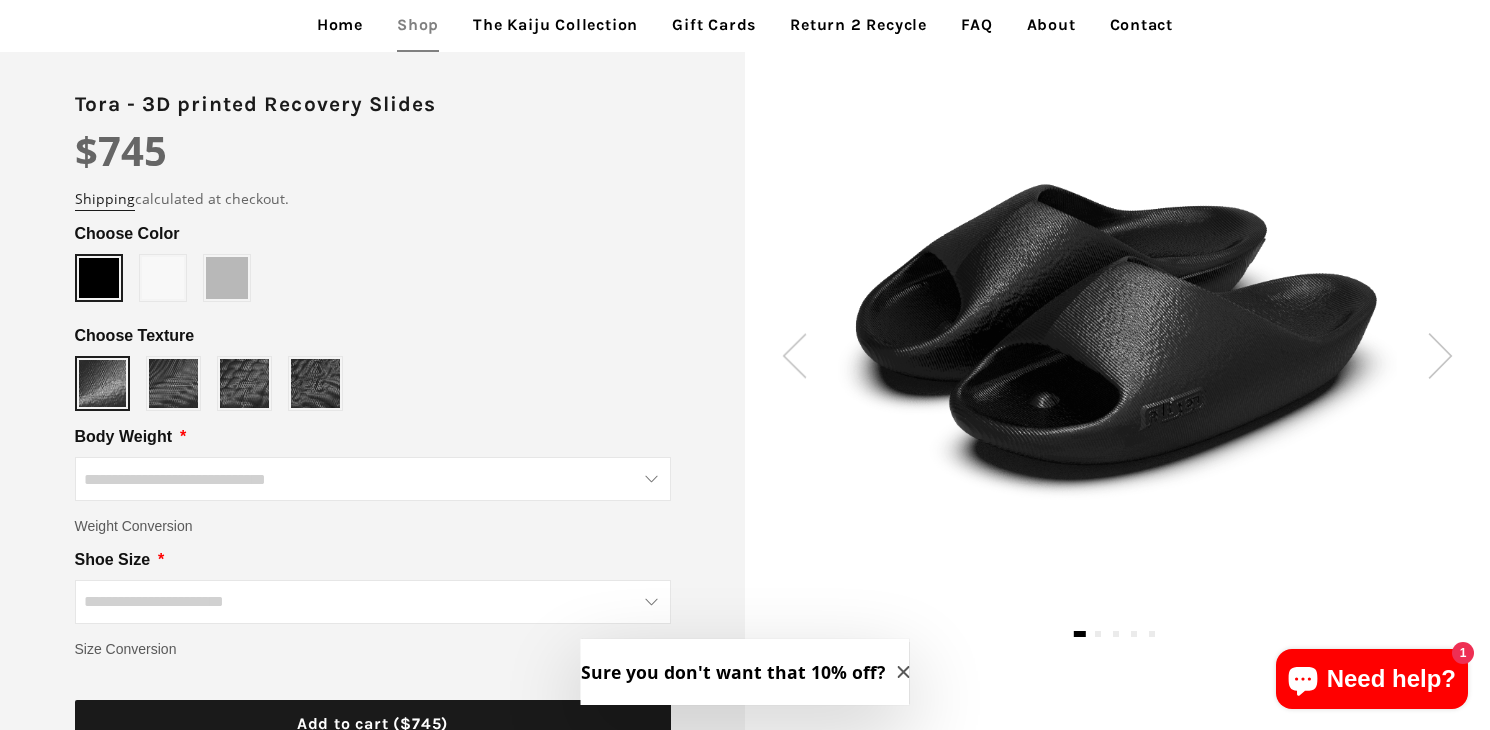 scroll, scrollTop: 211, scrollLeft: 0, axis: vertical 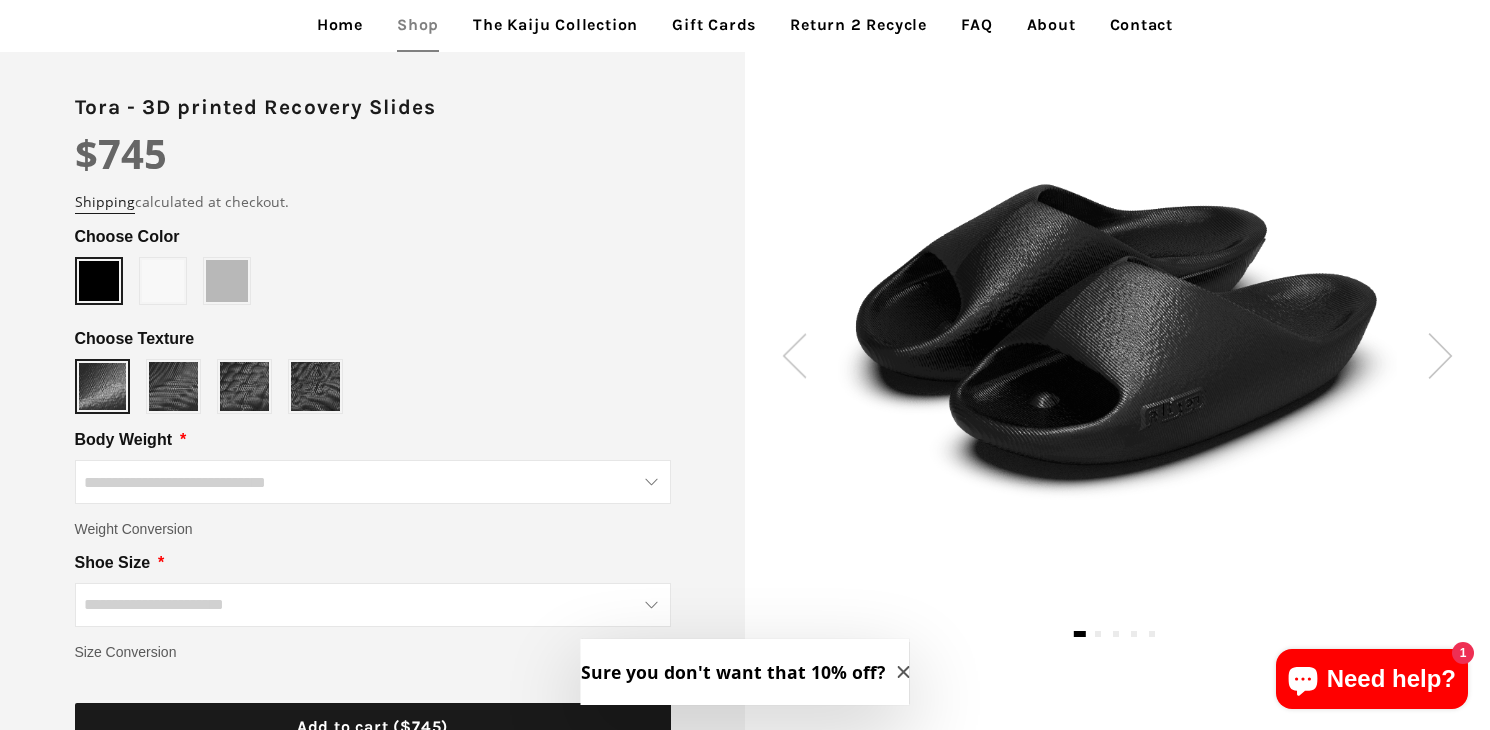 click on "Slate" at bounding box center (373, 386) 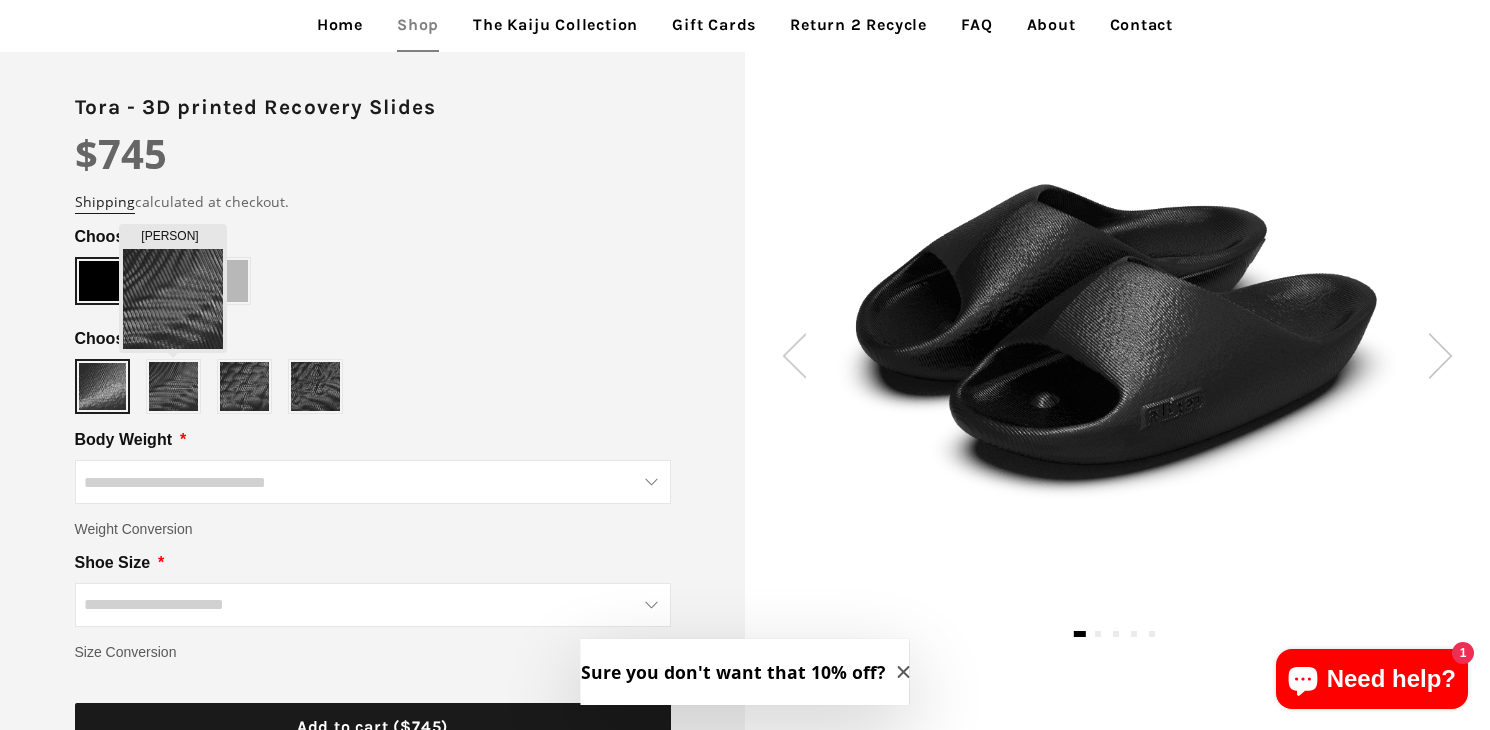 click at bounding box center (173, 386) 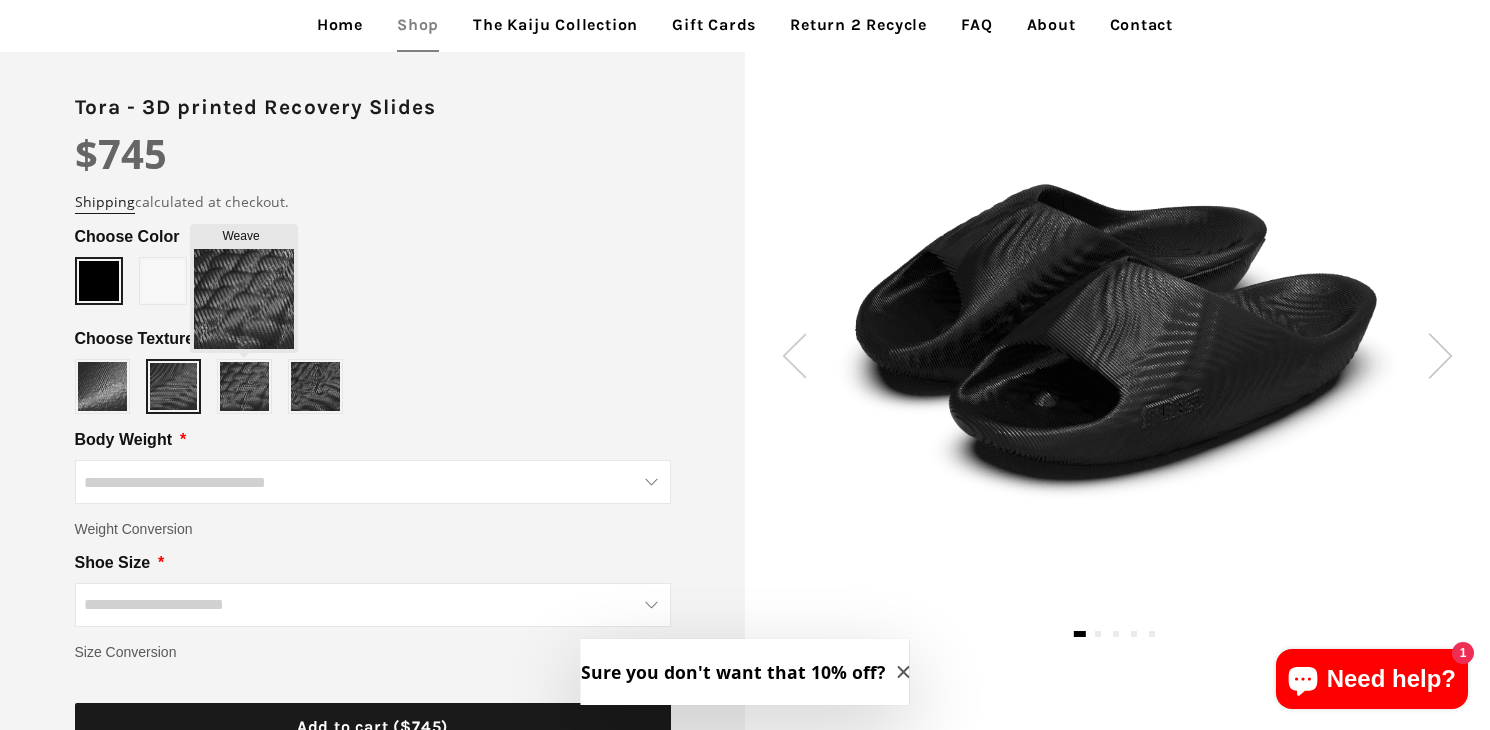click at bounding box center [244, 386] 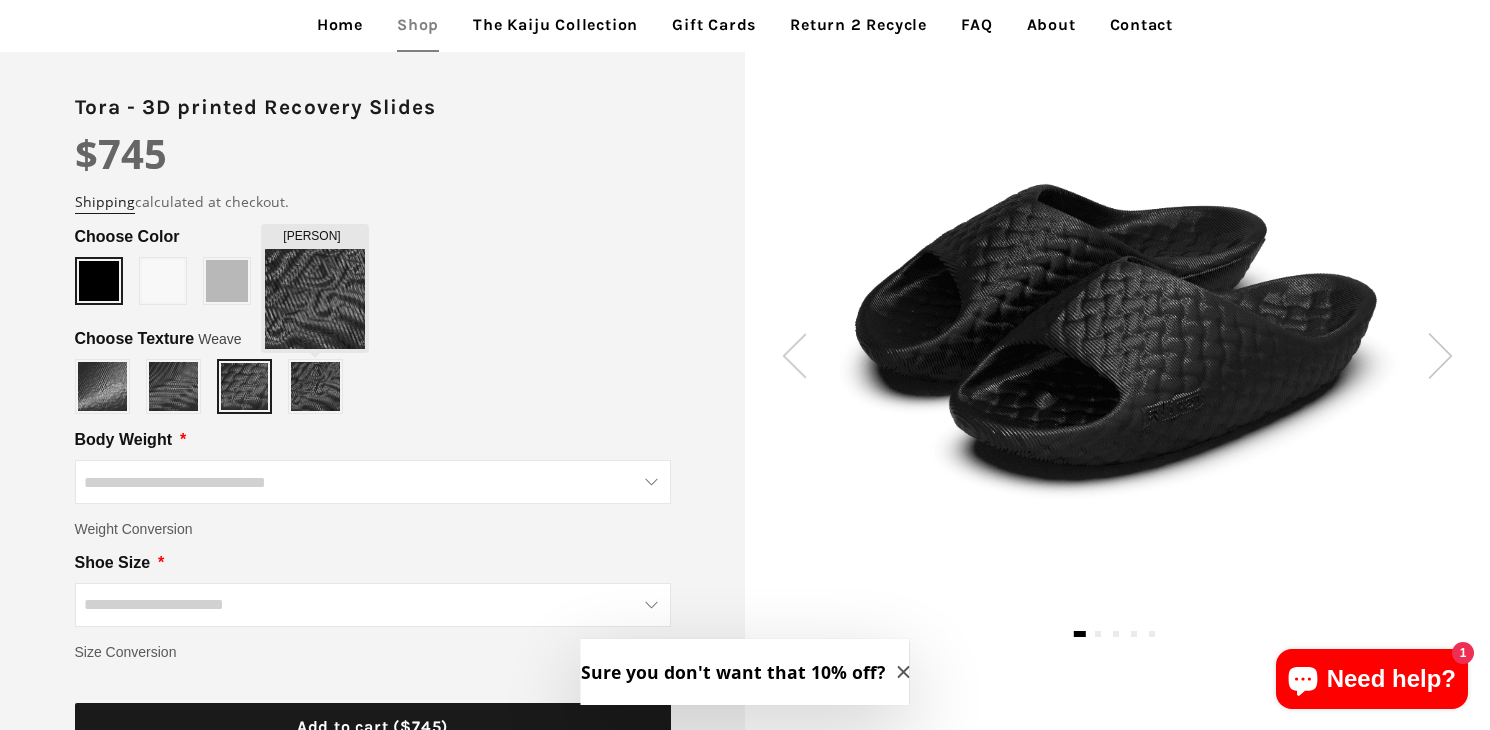 type on "****" 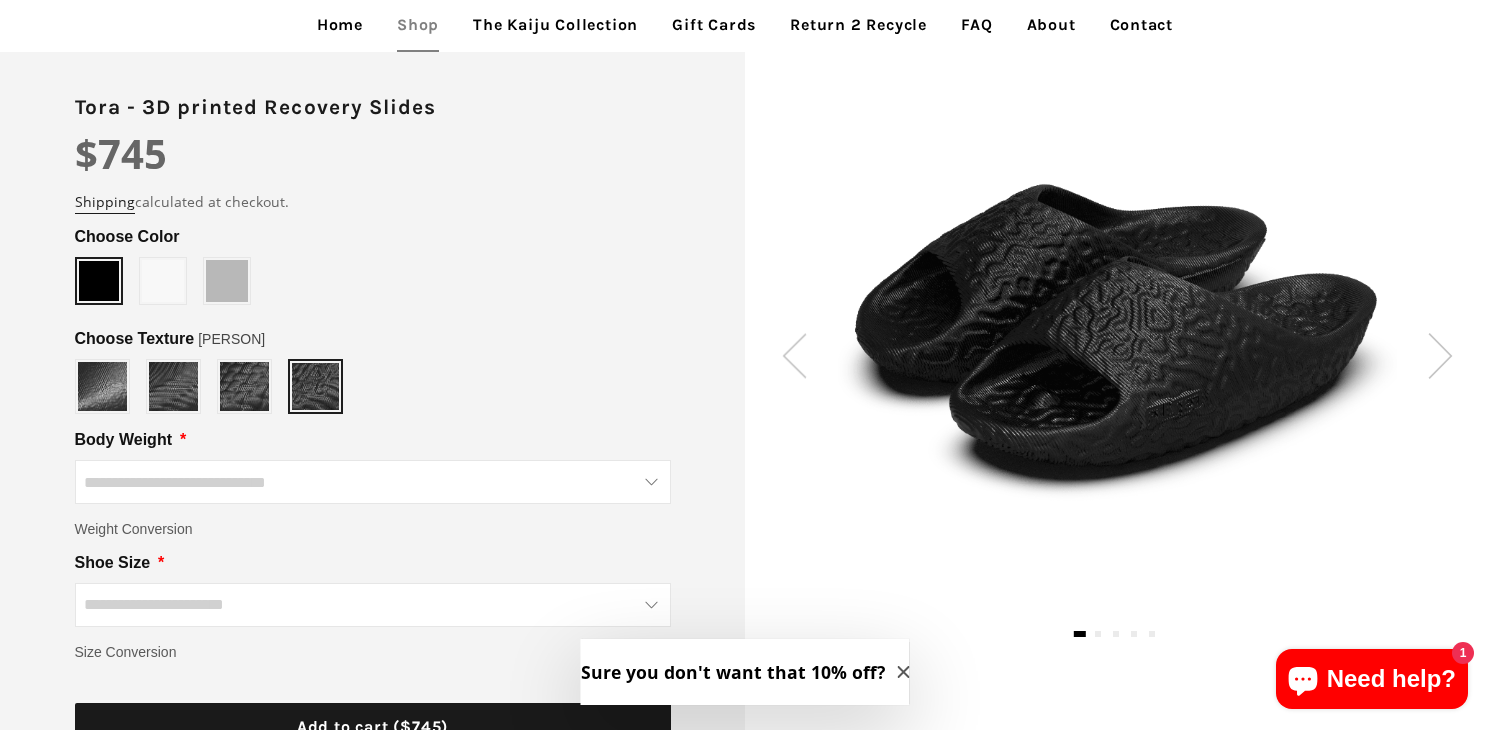 click at bounding box center [163, 281] 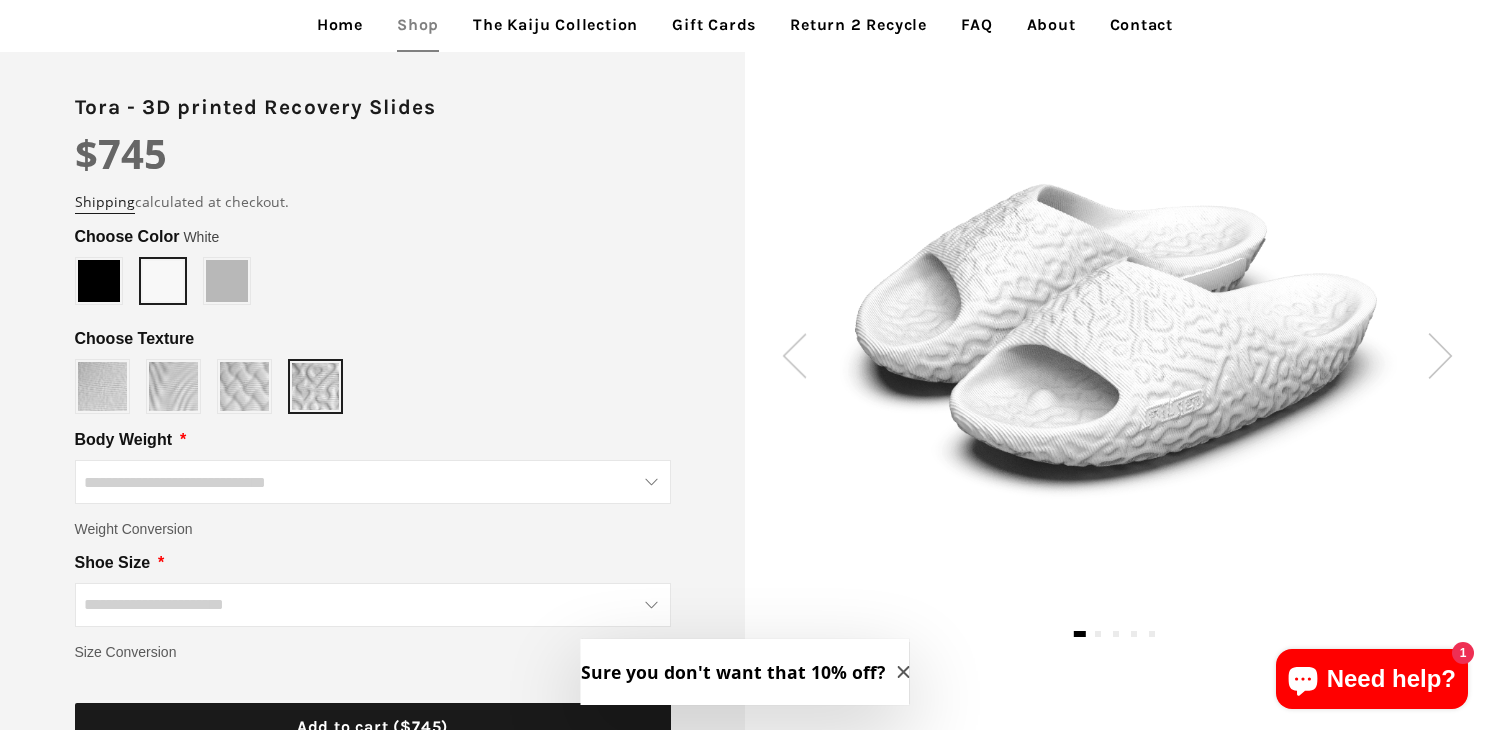 type on "*****" 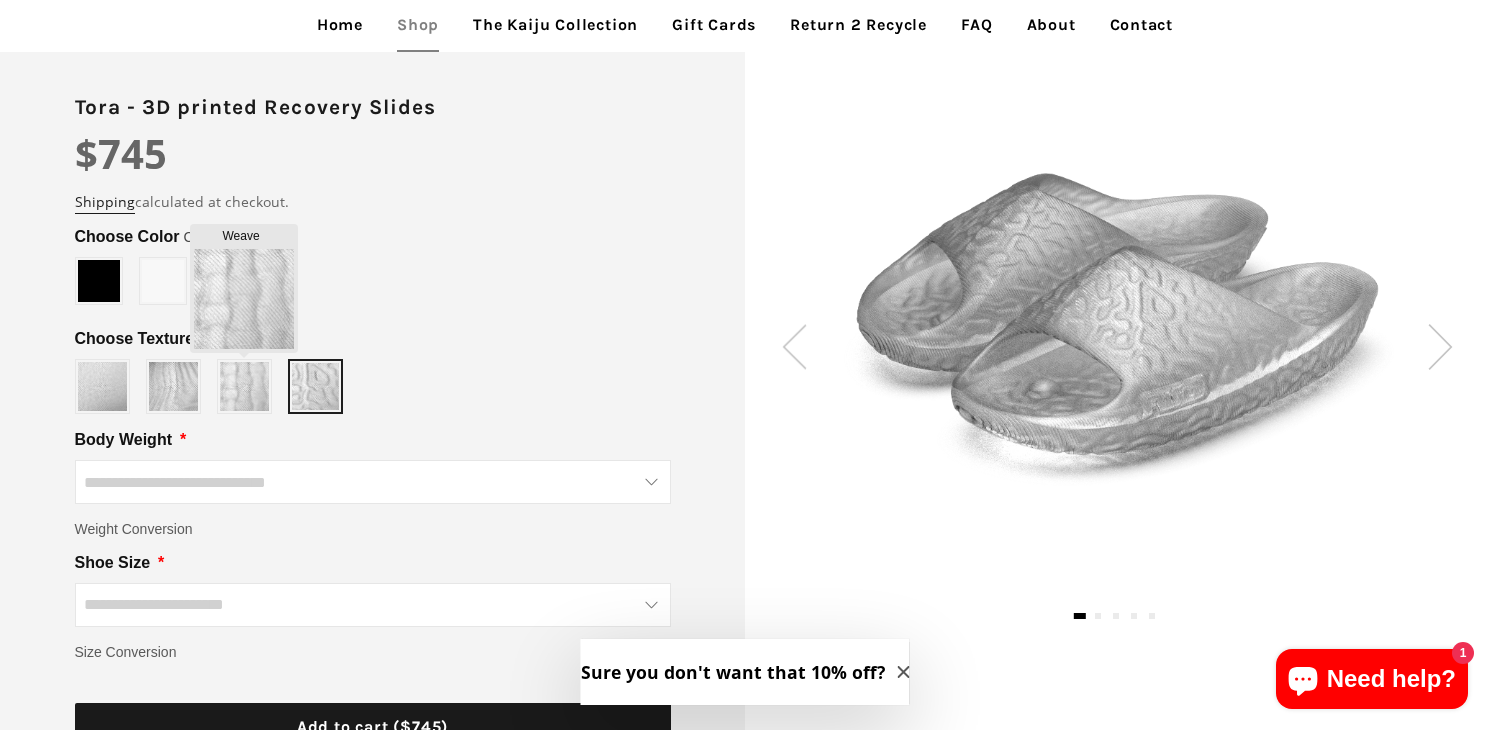 click at bounding box center (244, 386) 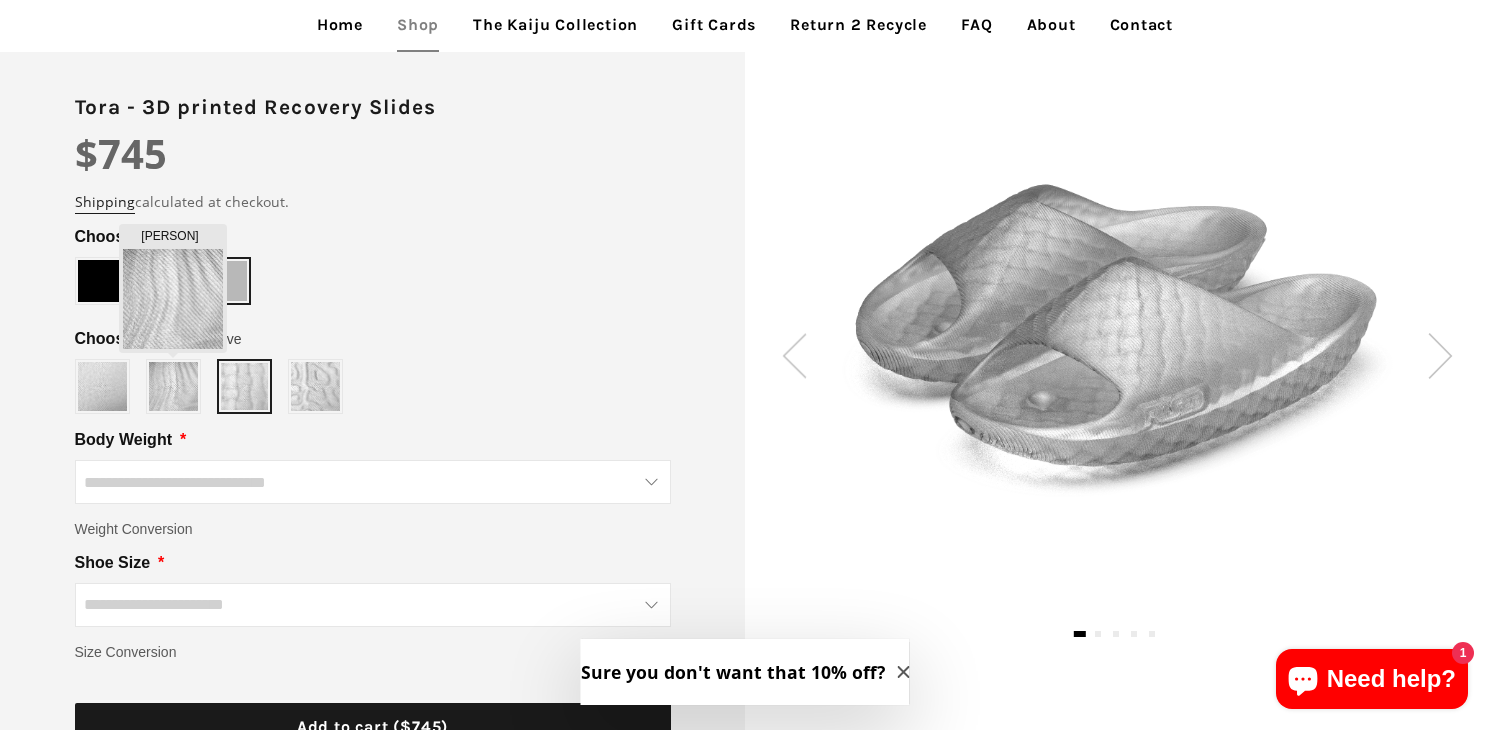 type on "******" 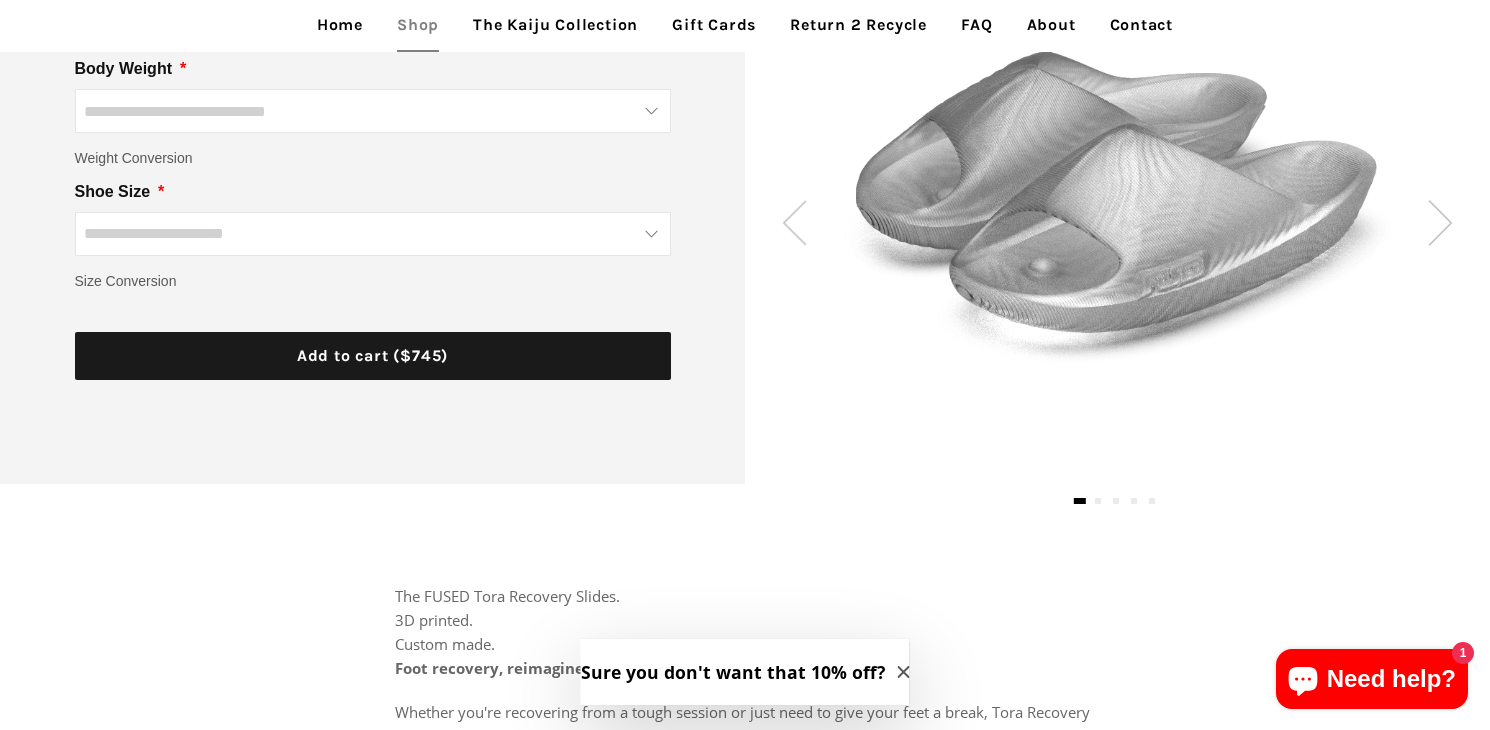 scroll, scrollTop: 0, scrollLeft: 0, axis: both 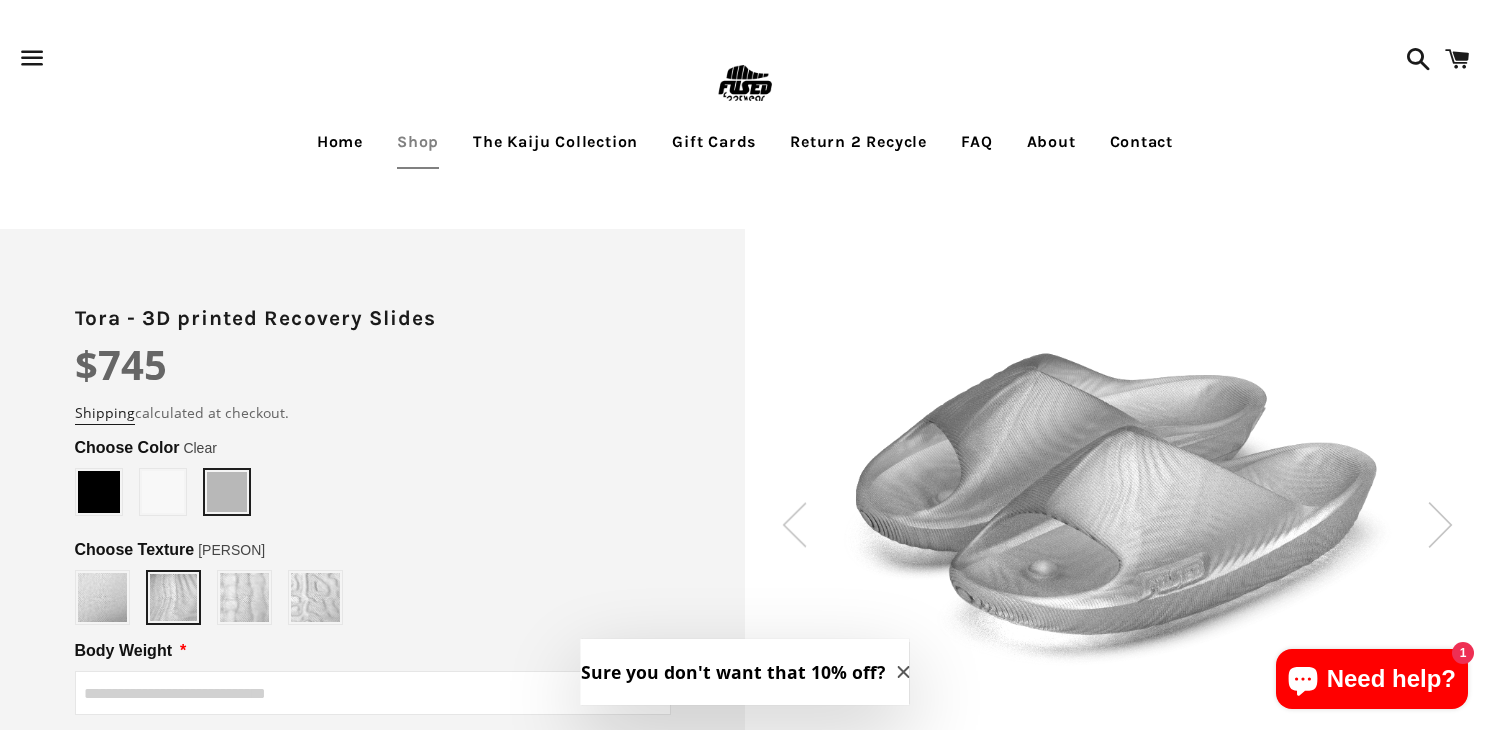 click on "Home" at bounding box center [340, 142] 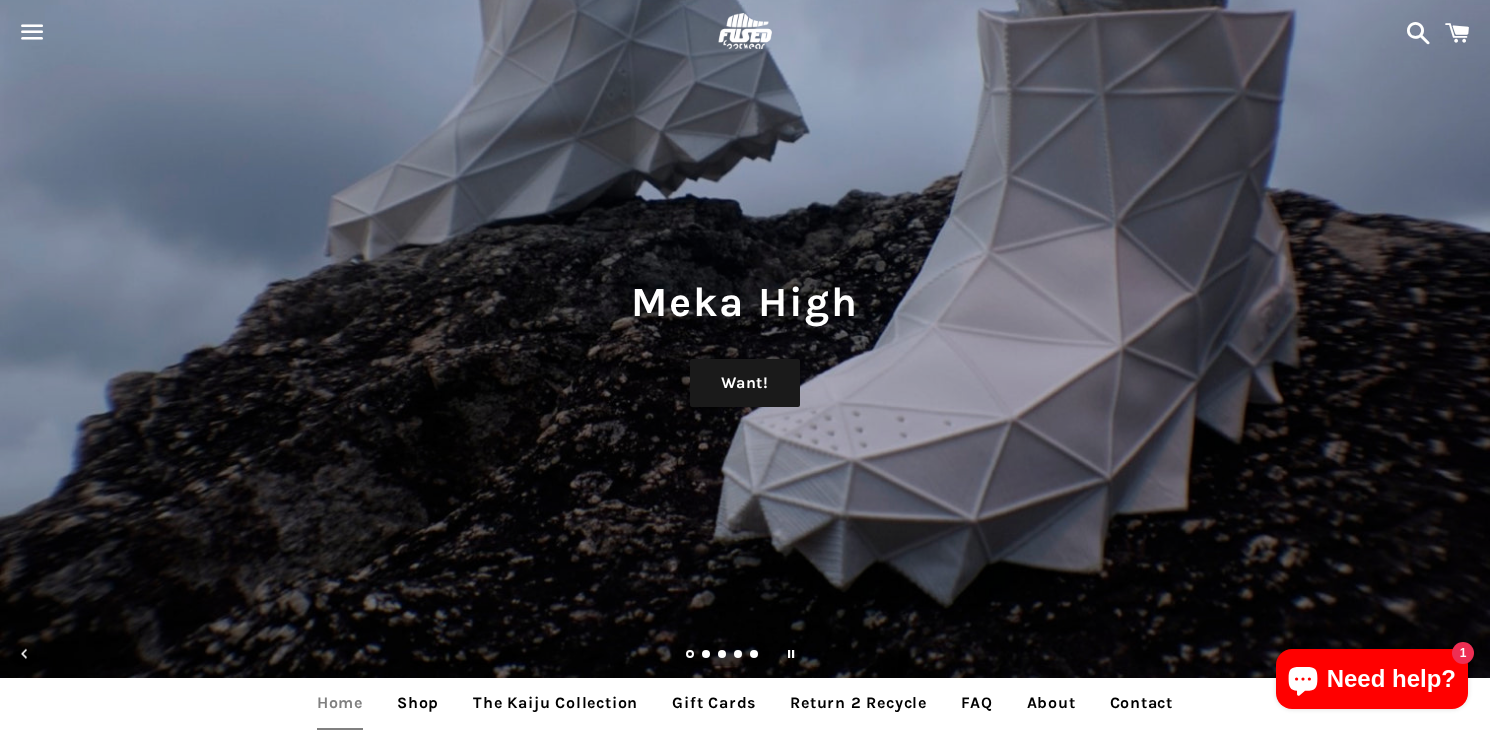 scroll, scrollTop: 0, scrollLeft: 0, axis: both 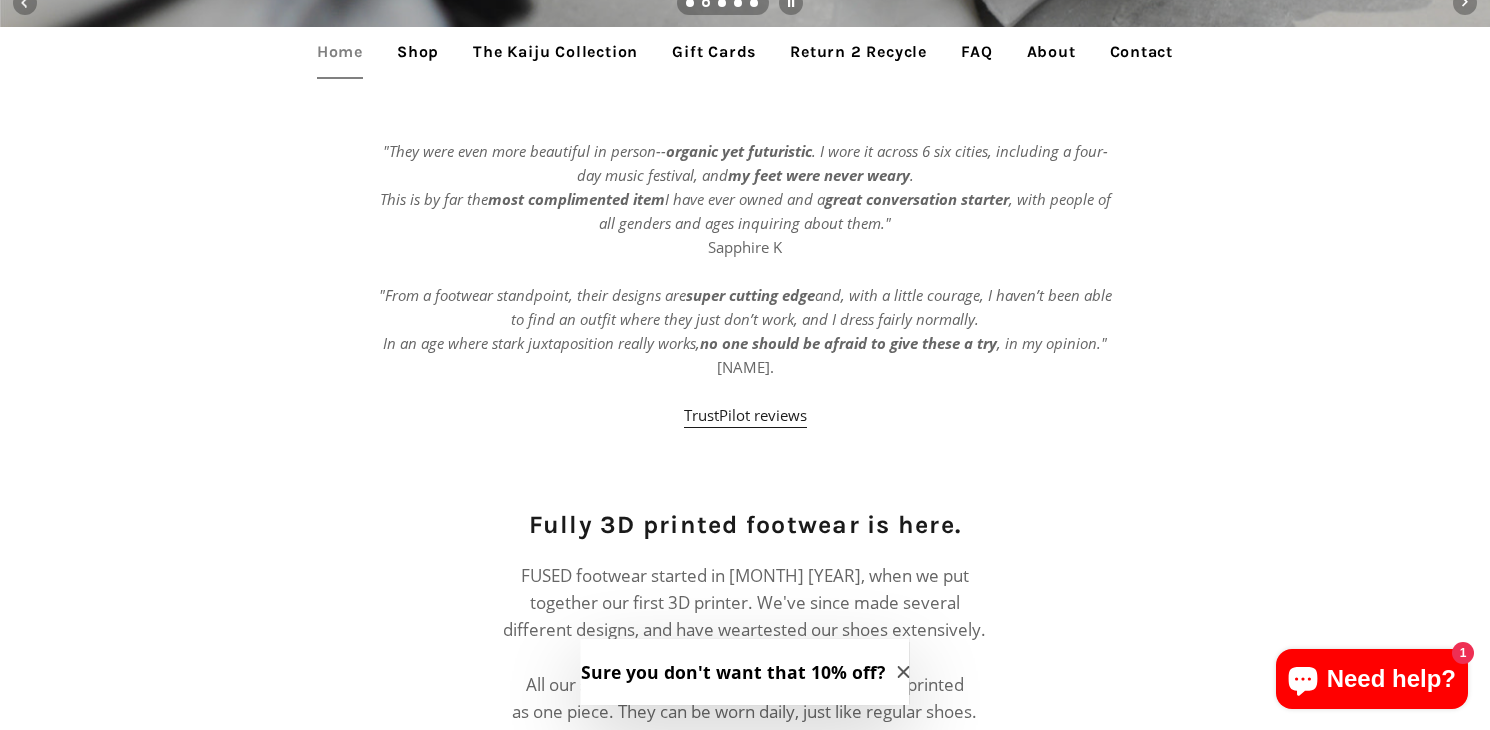 click 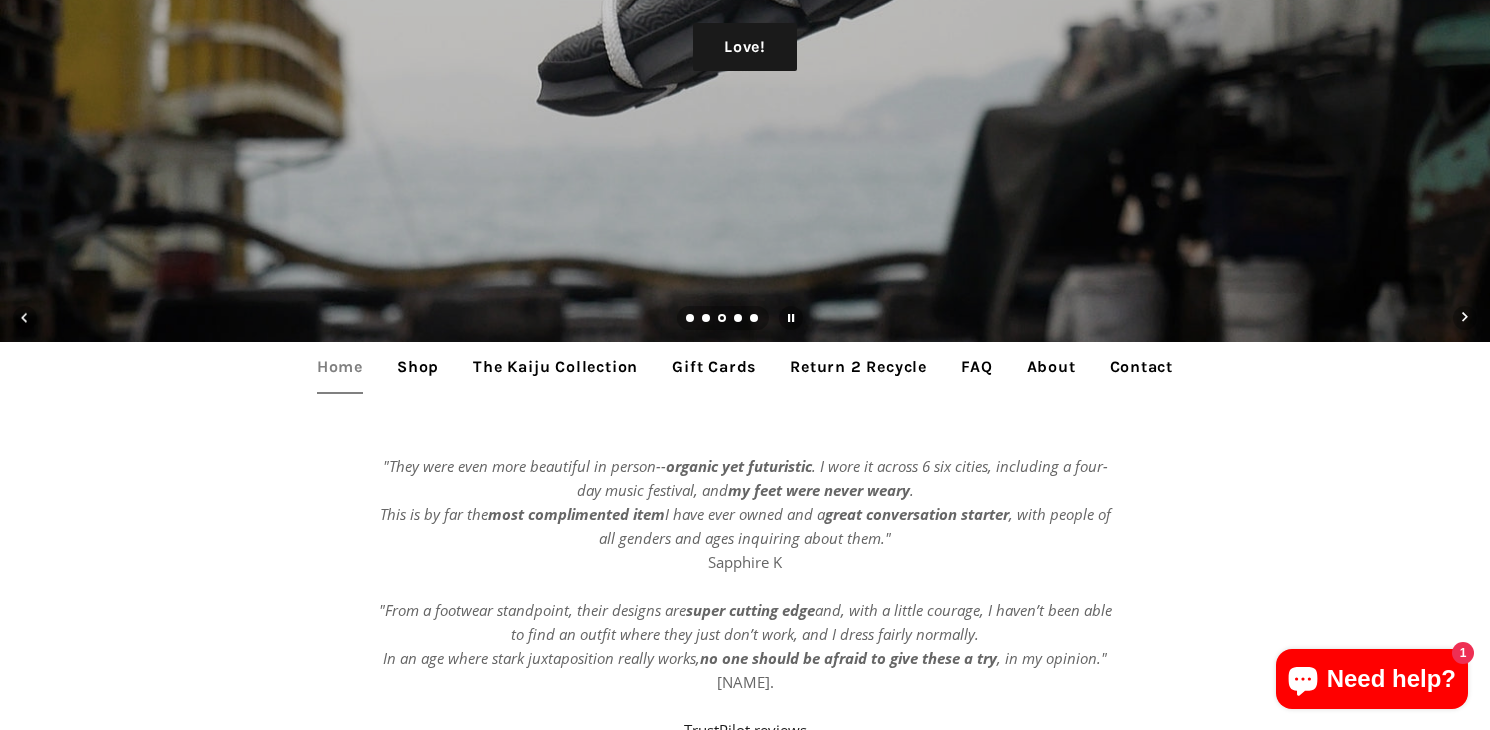 scroll, scrollTop: 0, scrollLeft: 0, axis: both 